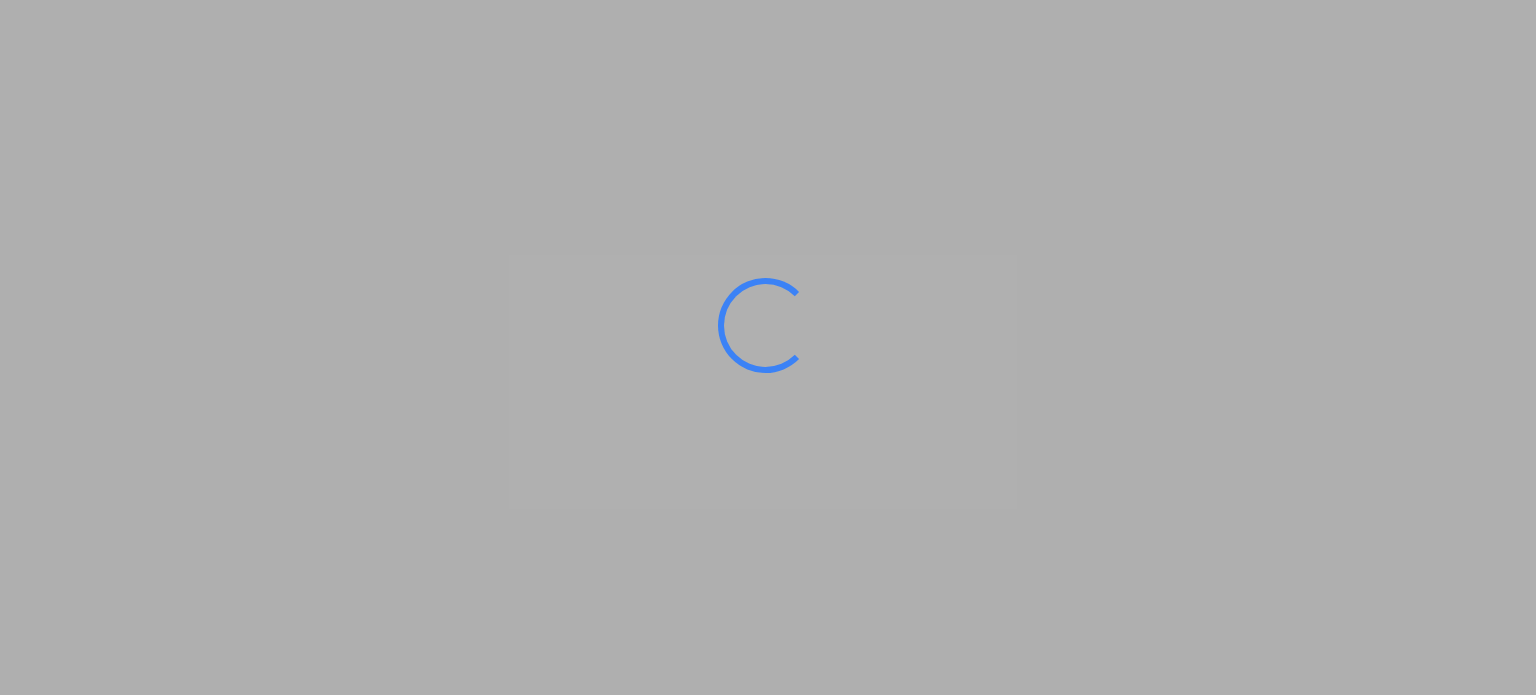 scroll, scrollTop: 0, scrollLeft: 0, axis: both 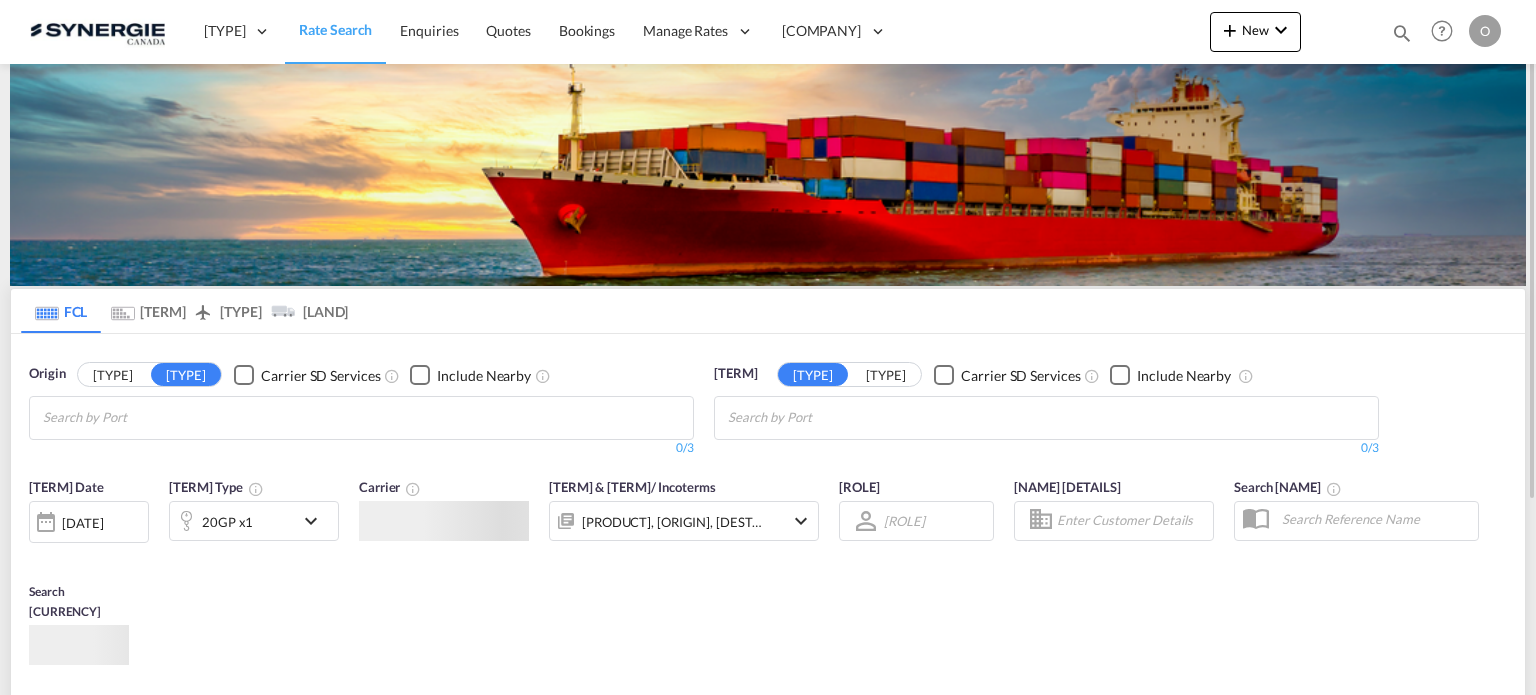 click at bounding box center [1402, 33] 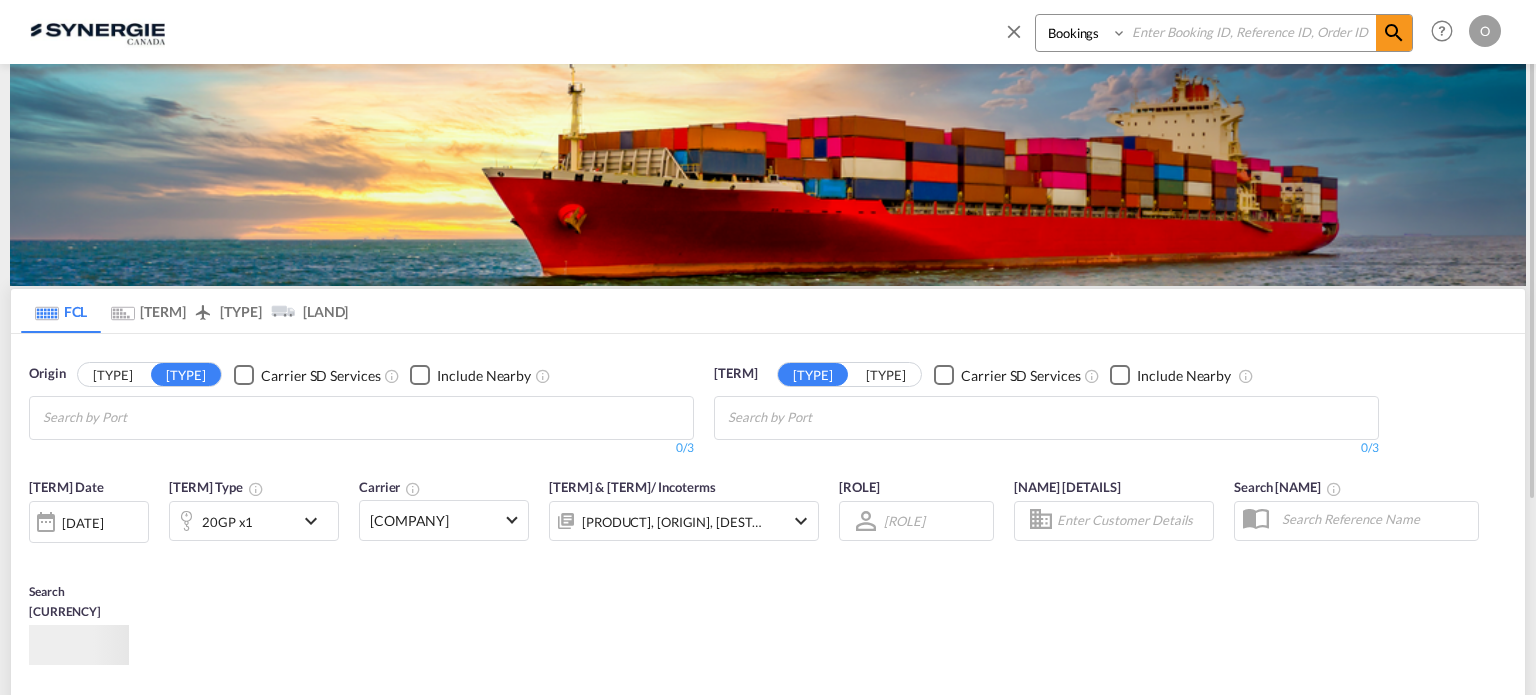 click on "[TYPE] [TYPE] [TYPE]" at bounding box center [1083, 33] 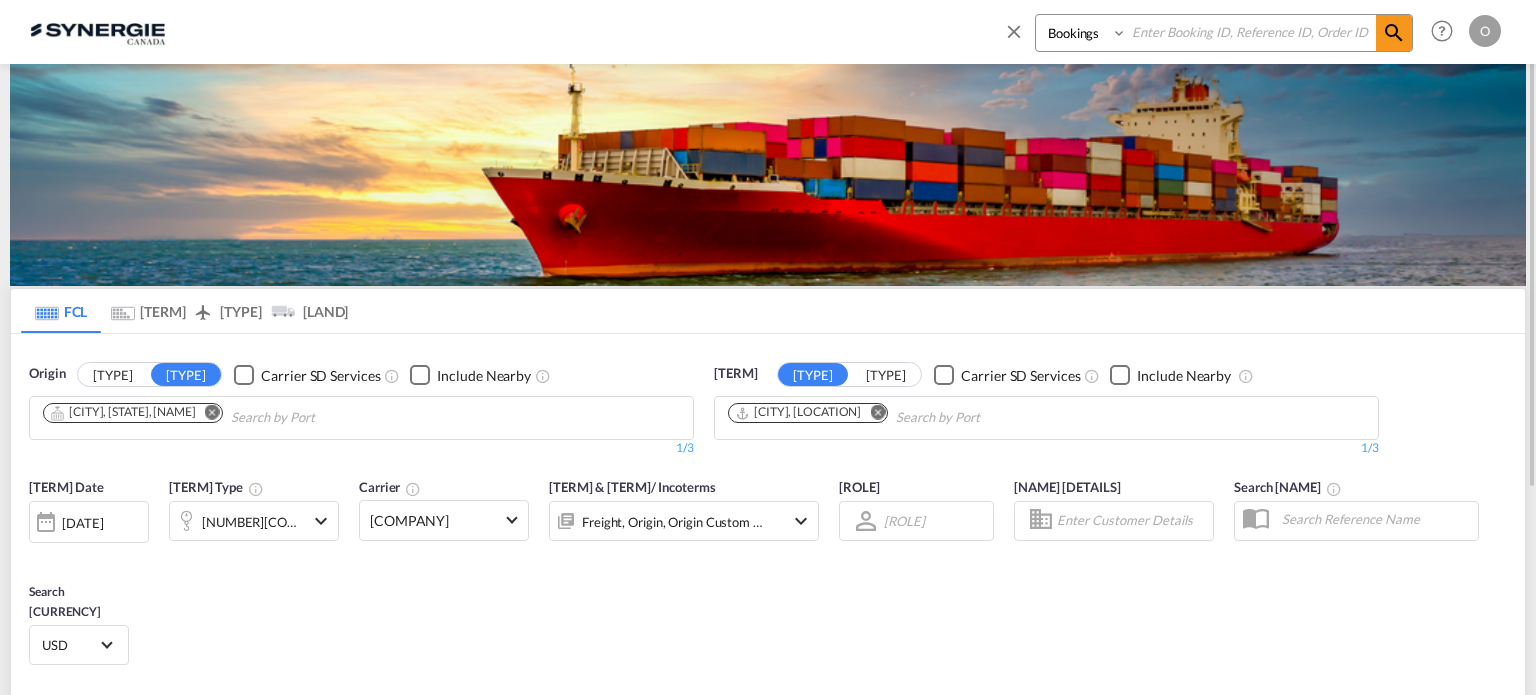 select on "Quotes" 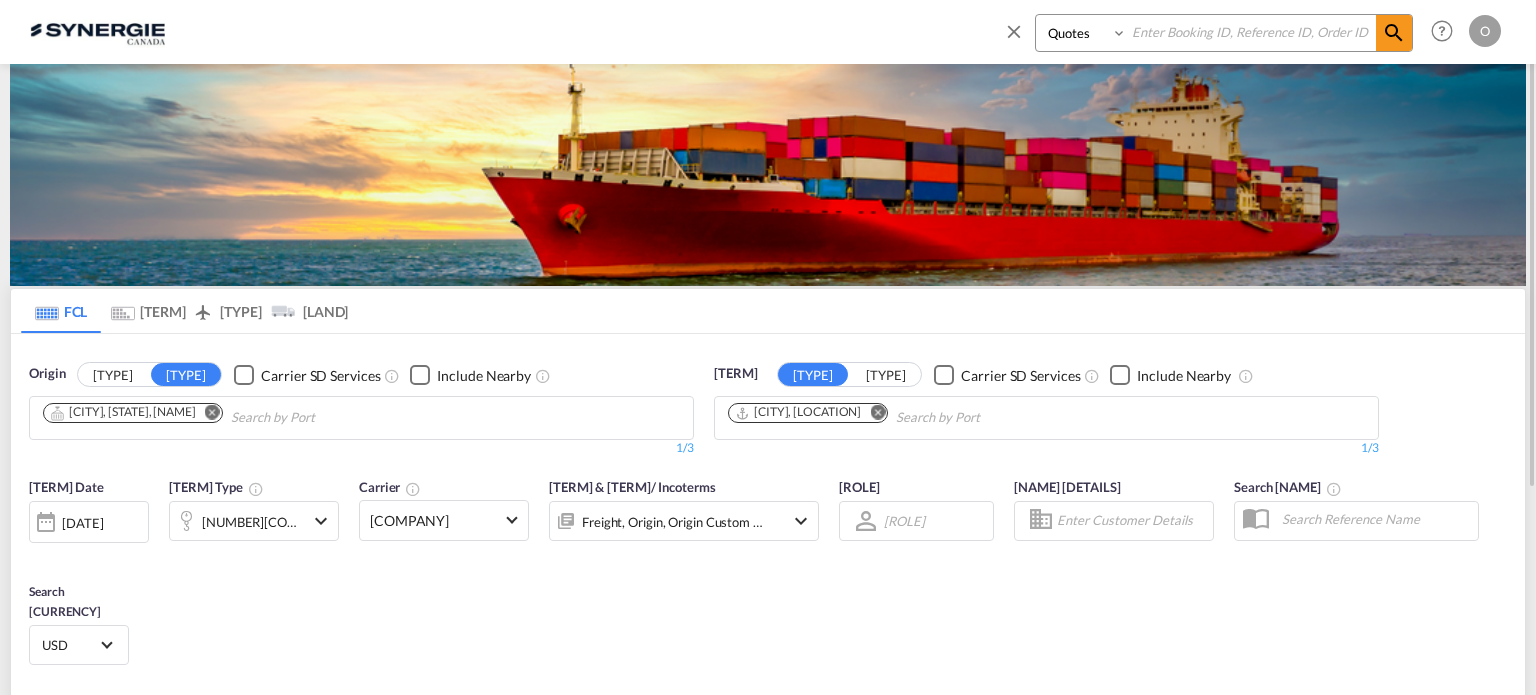 click on "[TYPE] [TYPE] [TYPE]" at bounding box center [1083, 33] 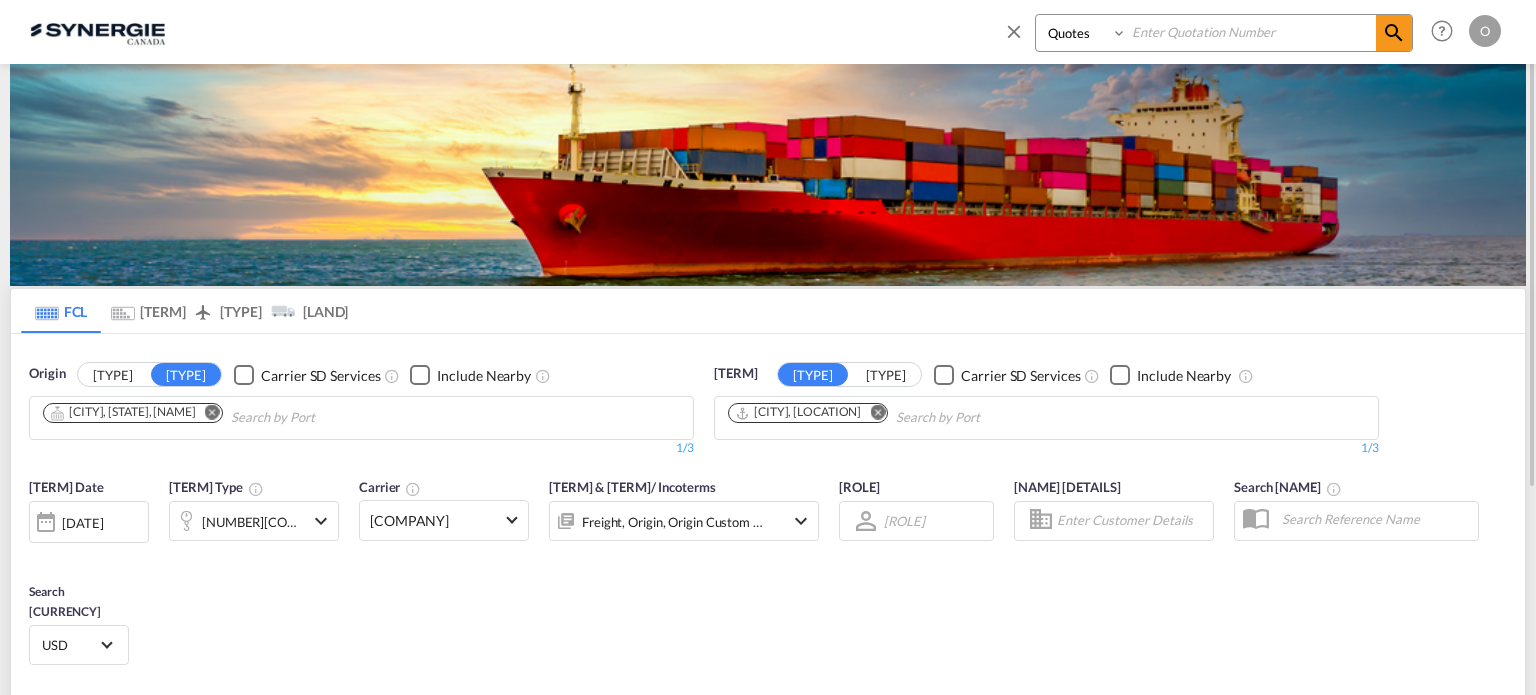 click at bounding box center (1251, 32) 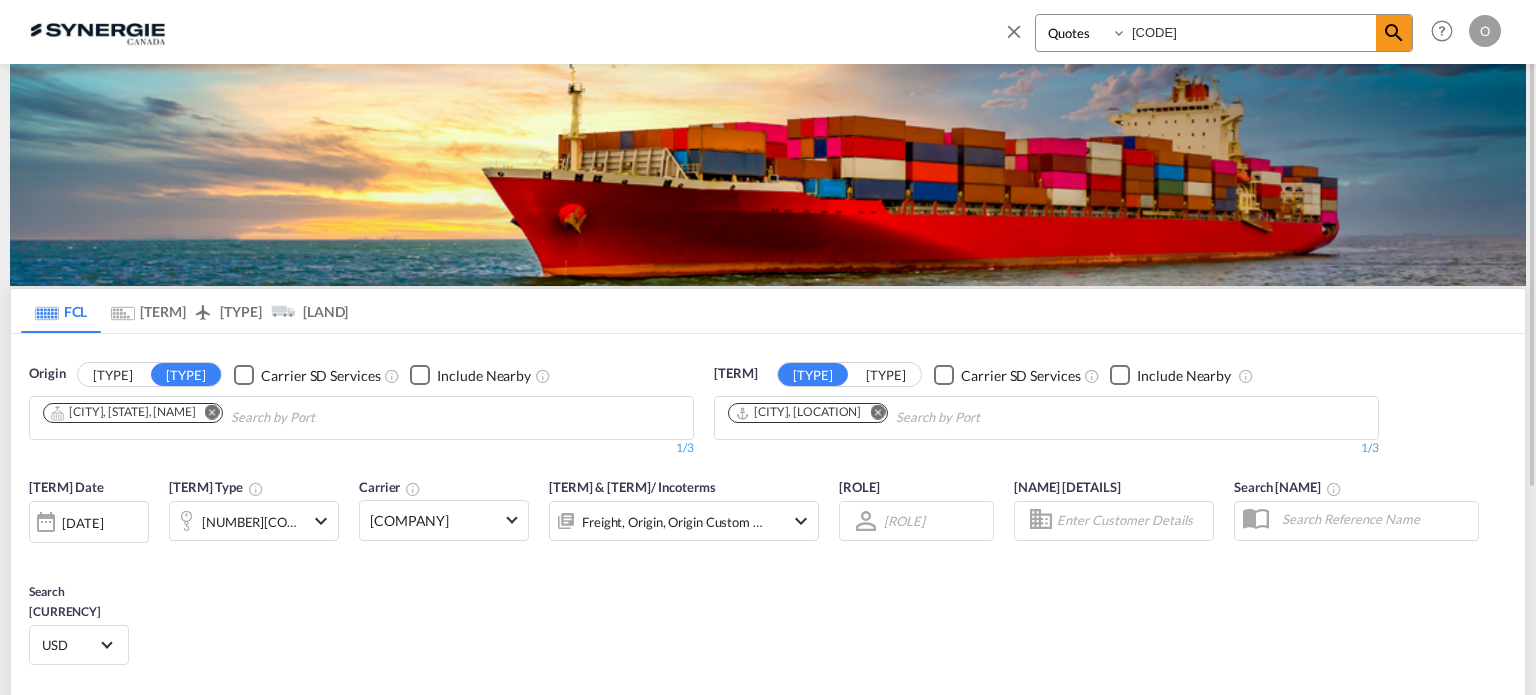 drag, startPoint x: 1254, startPoint y: 40, endPoint x: 1372, endPoint y: 45, distance: 118.10589 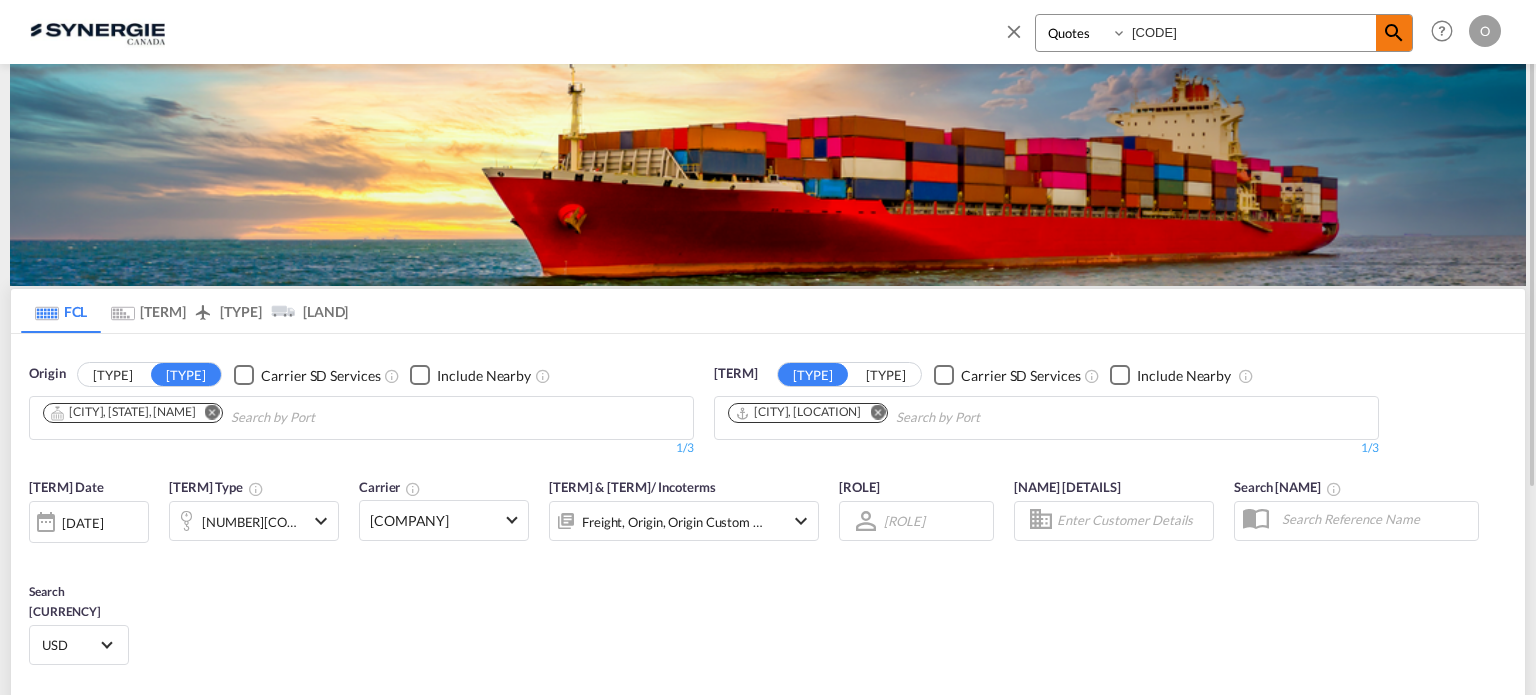 type on "[CODE]" 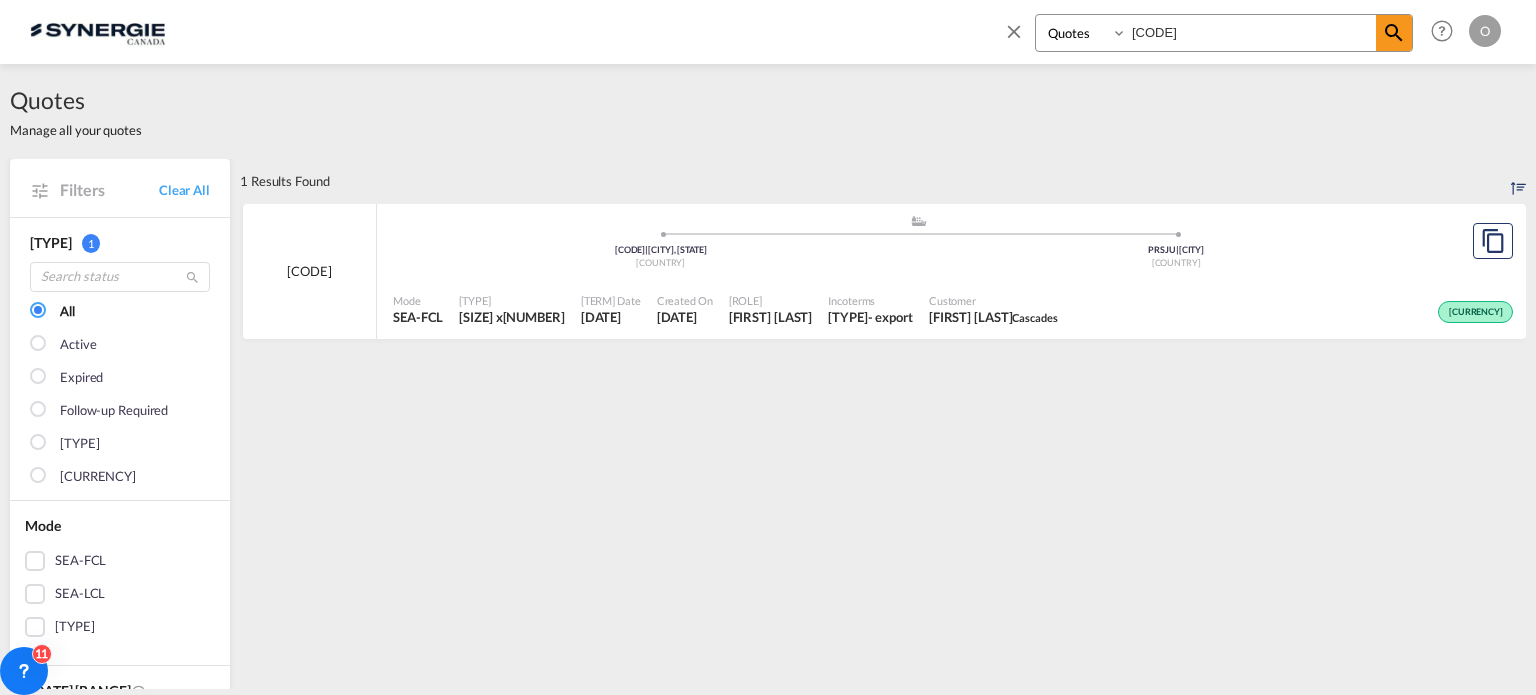 click on "[FIRST] [LAST]" at bounding box center (771, 317) 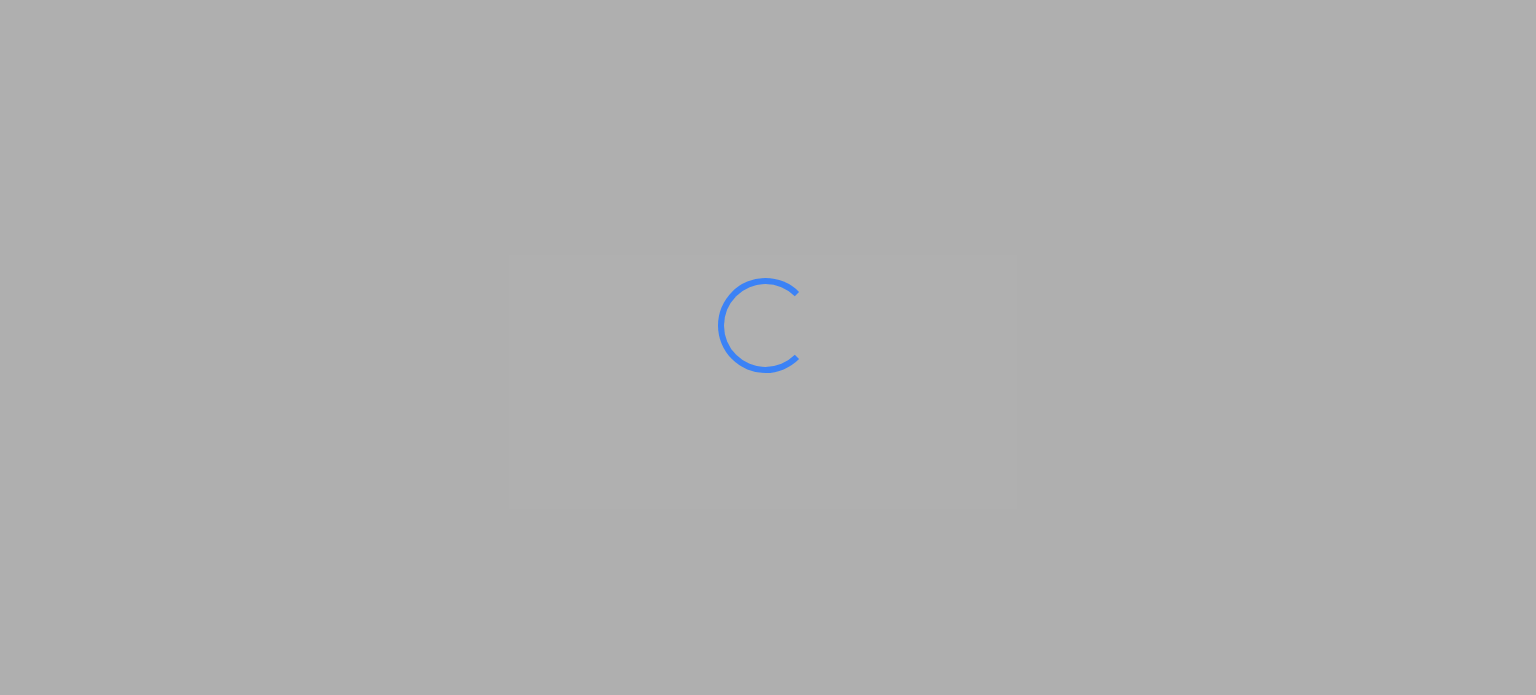 scroll, scrollTop: 0, scrollLeft: 0, axis: both 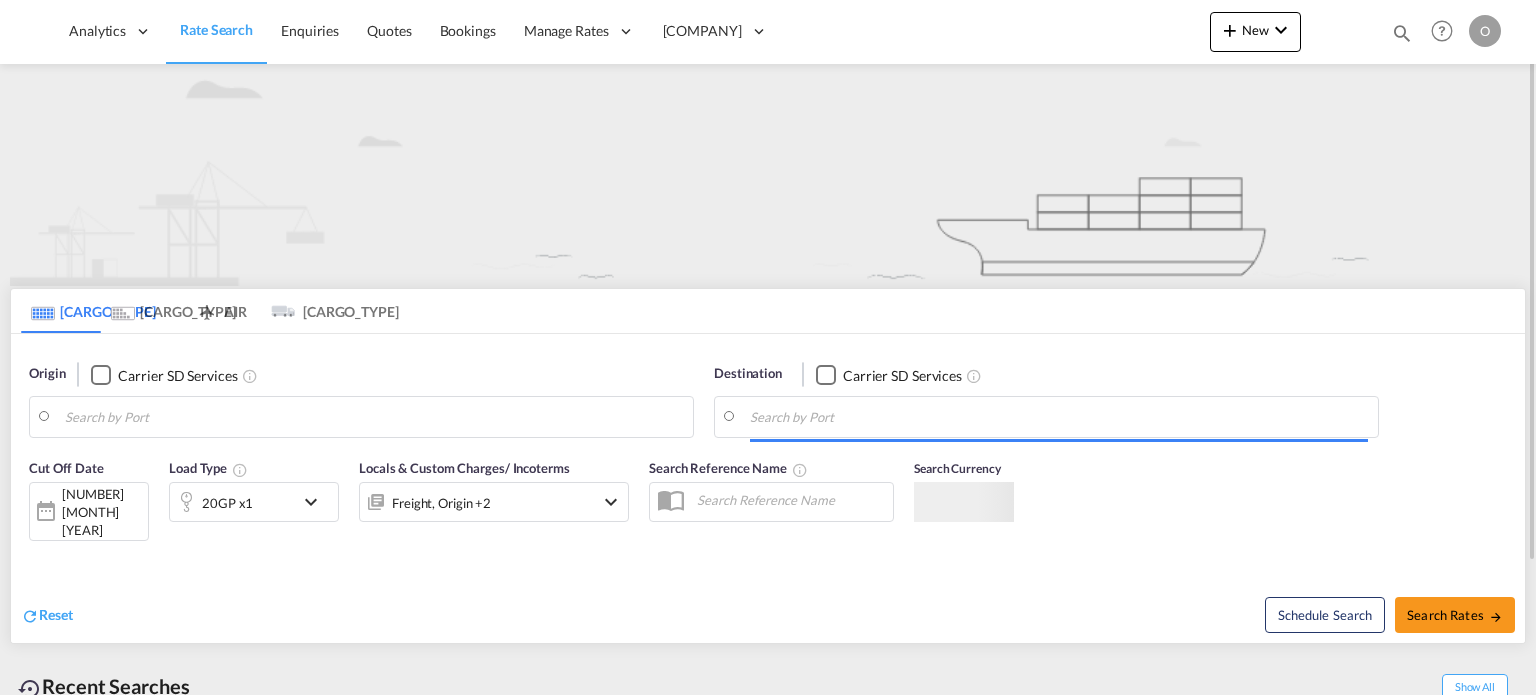 type on "Saskatoon, SK, CASAK" 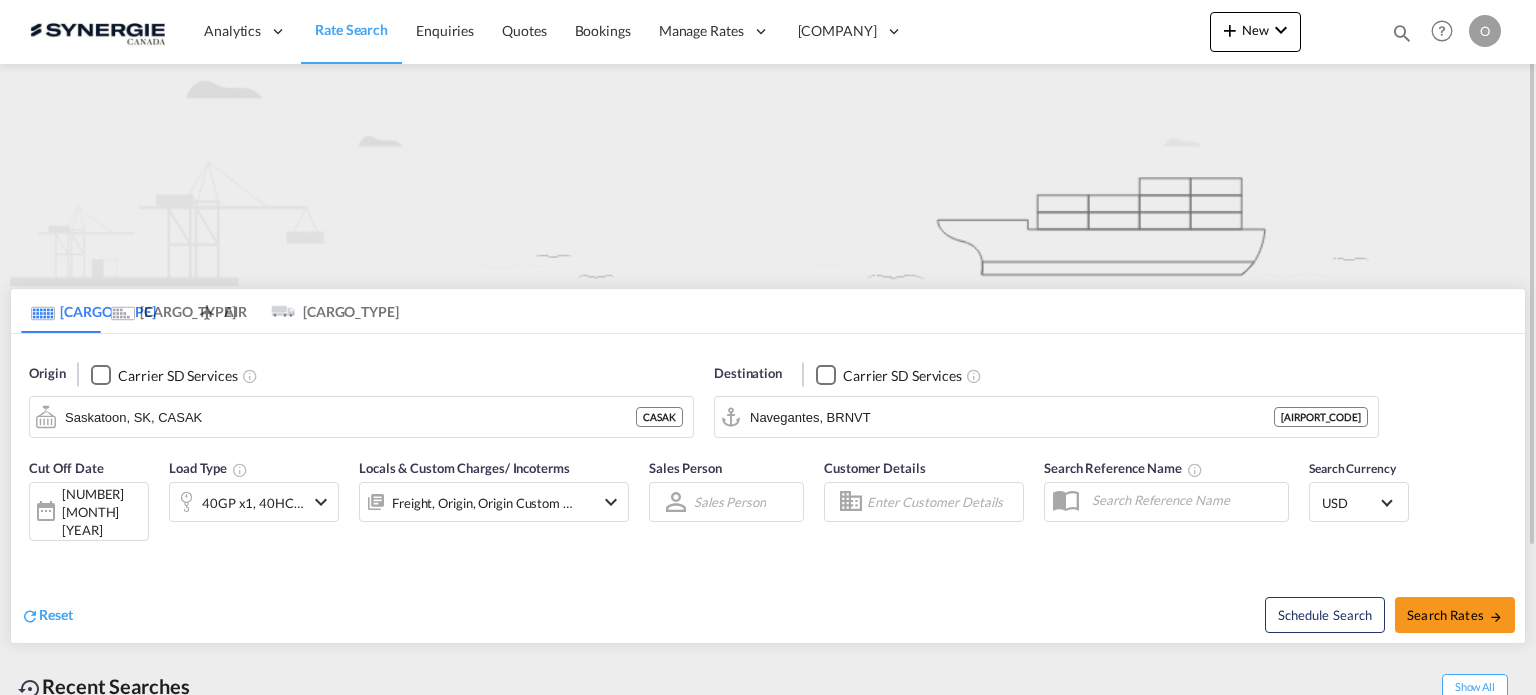 click at bounding box center (1402, 33) 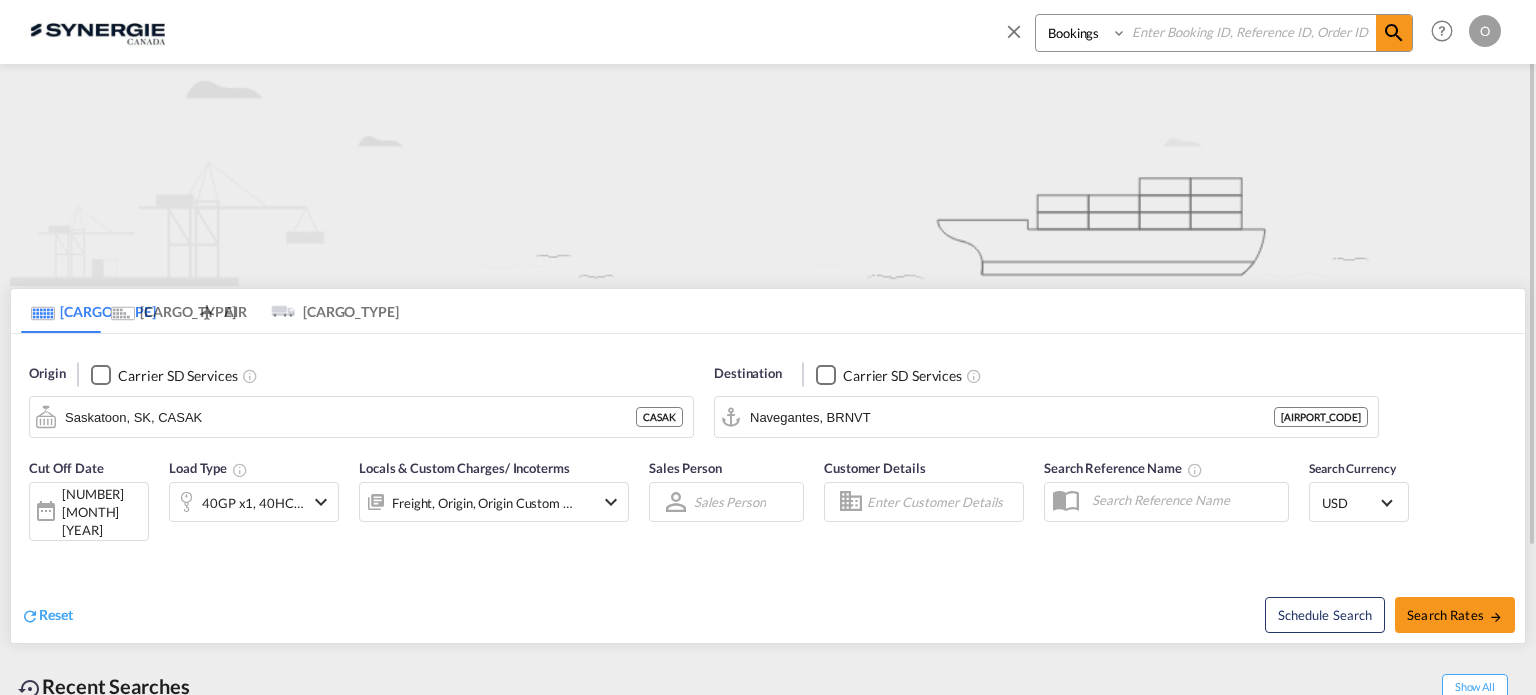 click on "Bookings Quotes Enquiries" at bounding box center (1083, 33) 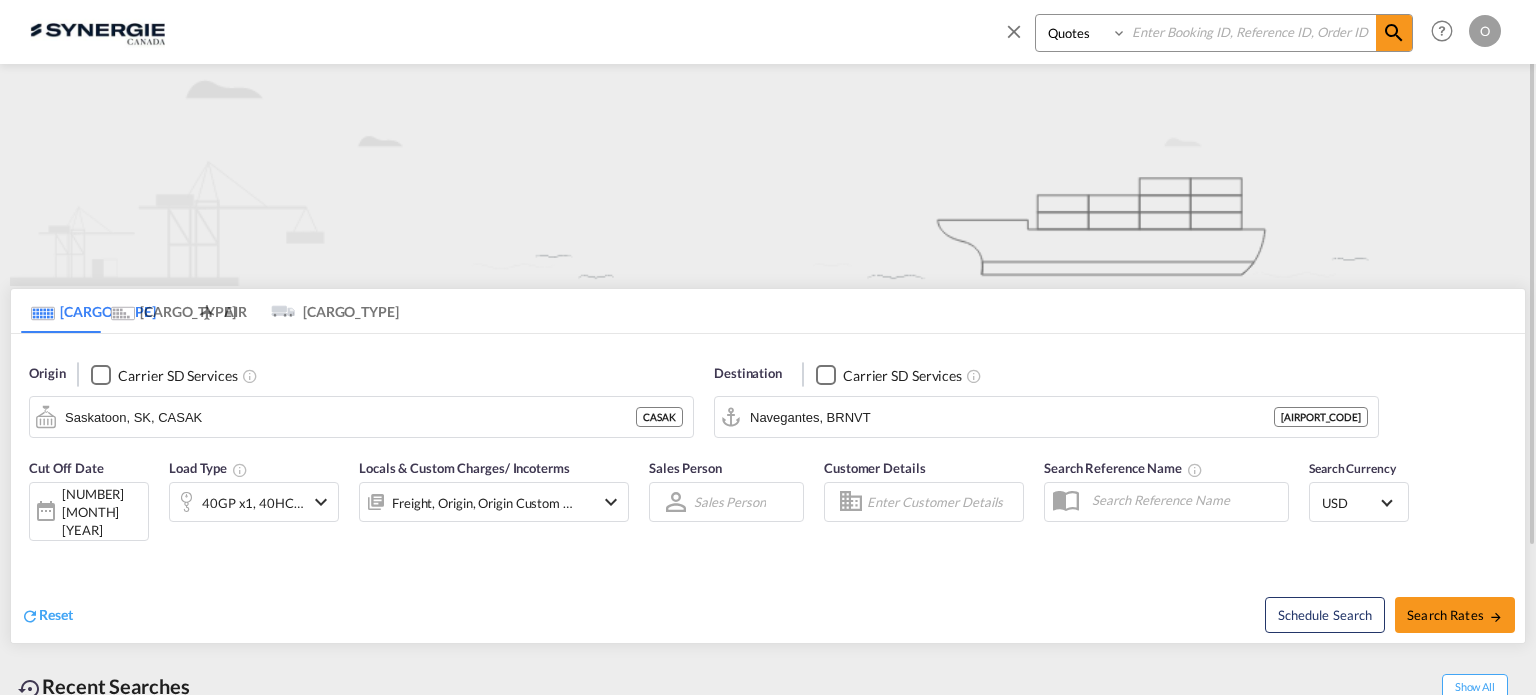 click on "Bookings Quotes Enquiries" at bounding box center [1083, 33] 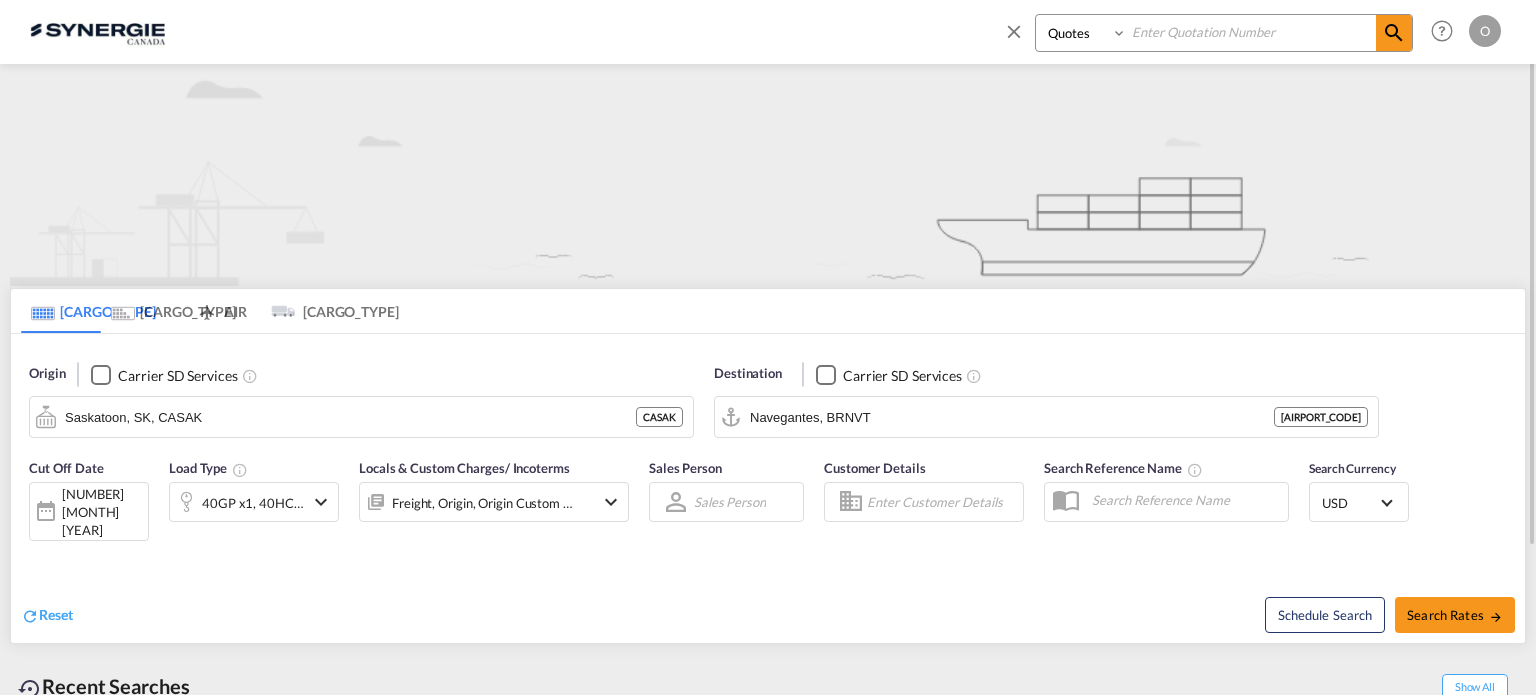 click at bounding box center [1251, 32] 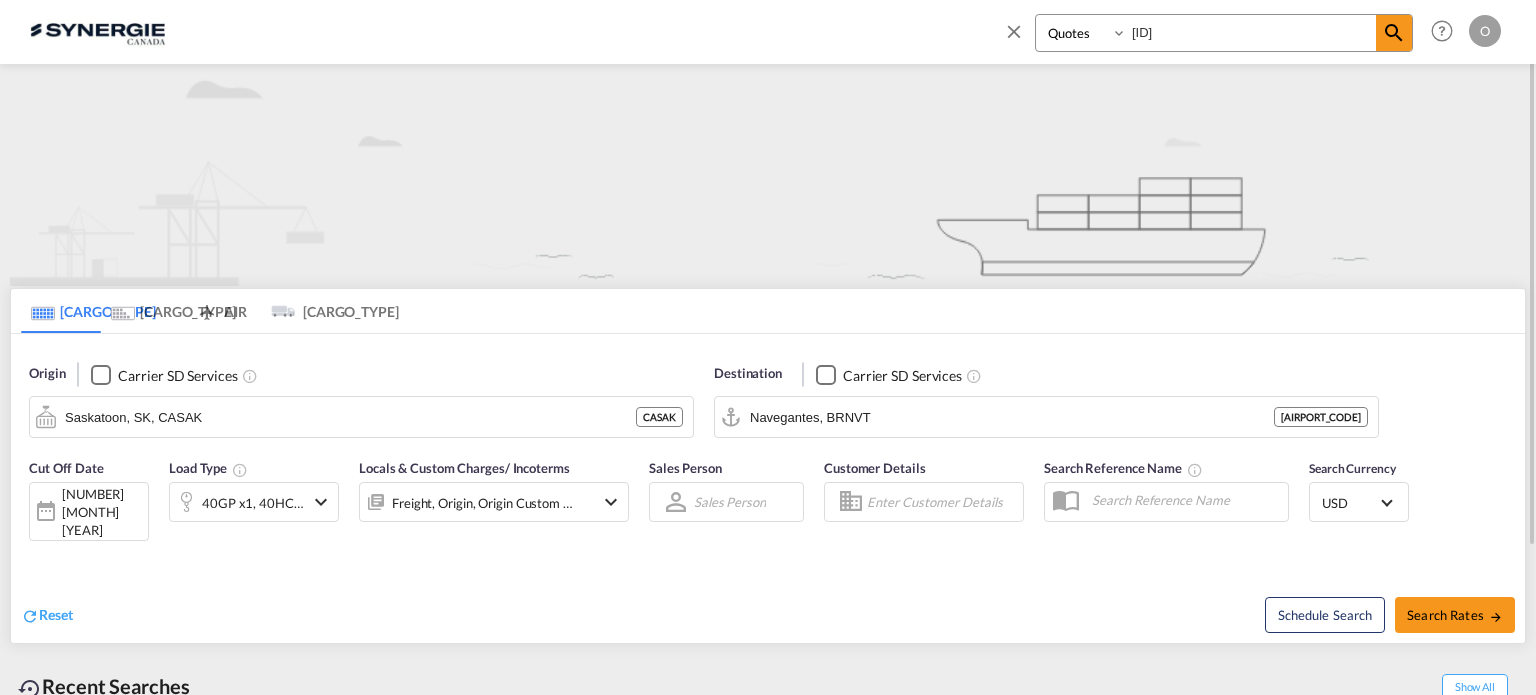 drag, startPoint x: 1163, startPoint y: 40, endPoint x: 1265, endPoint y: 46, distance: 102.176315 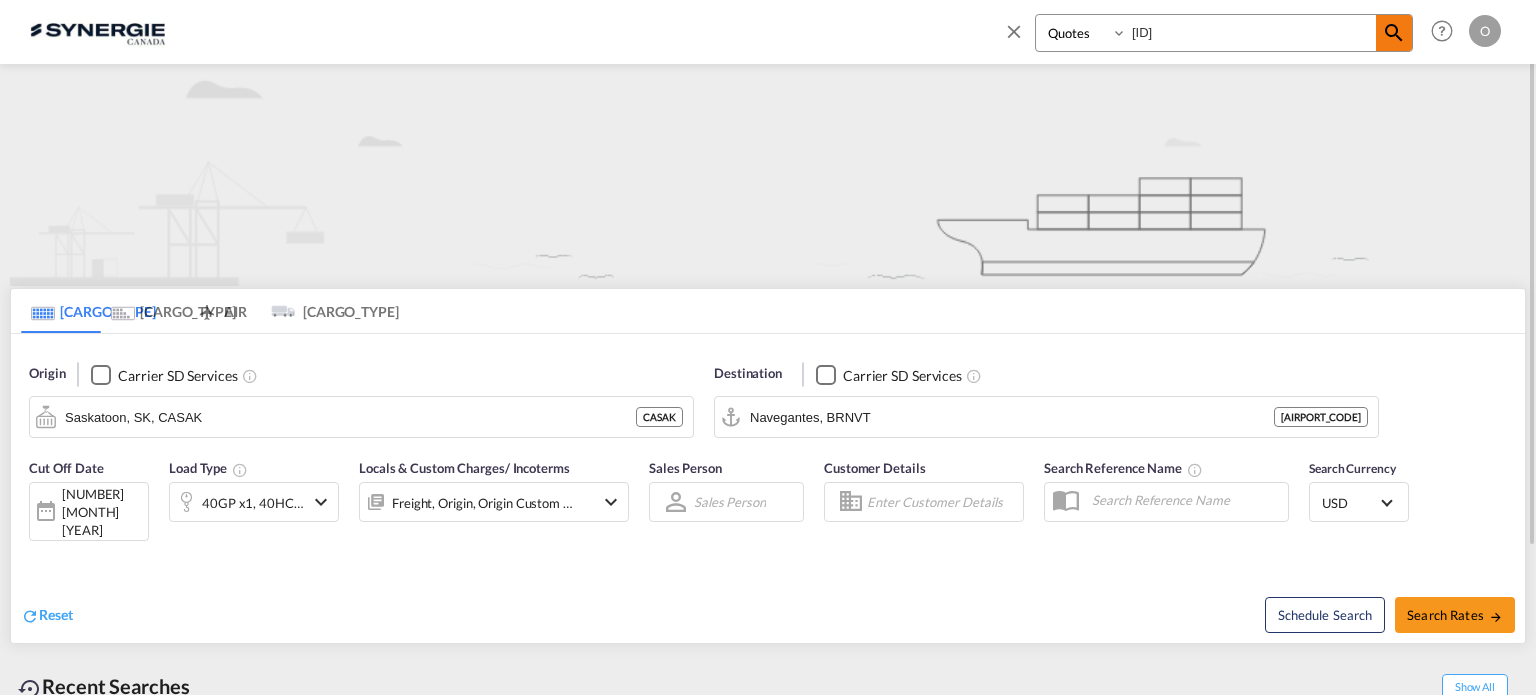 type on "[ID]" 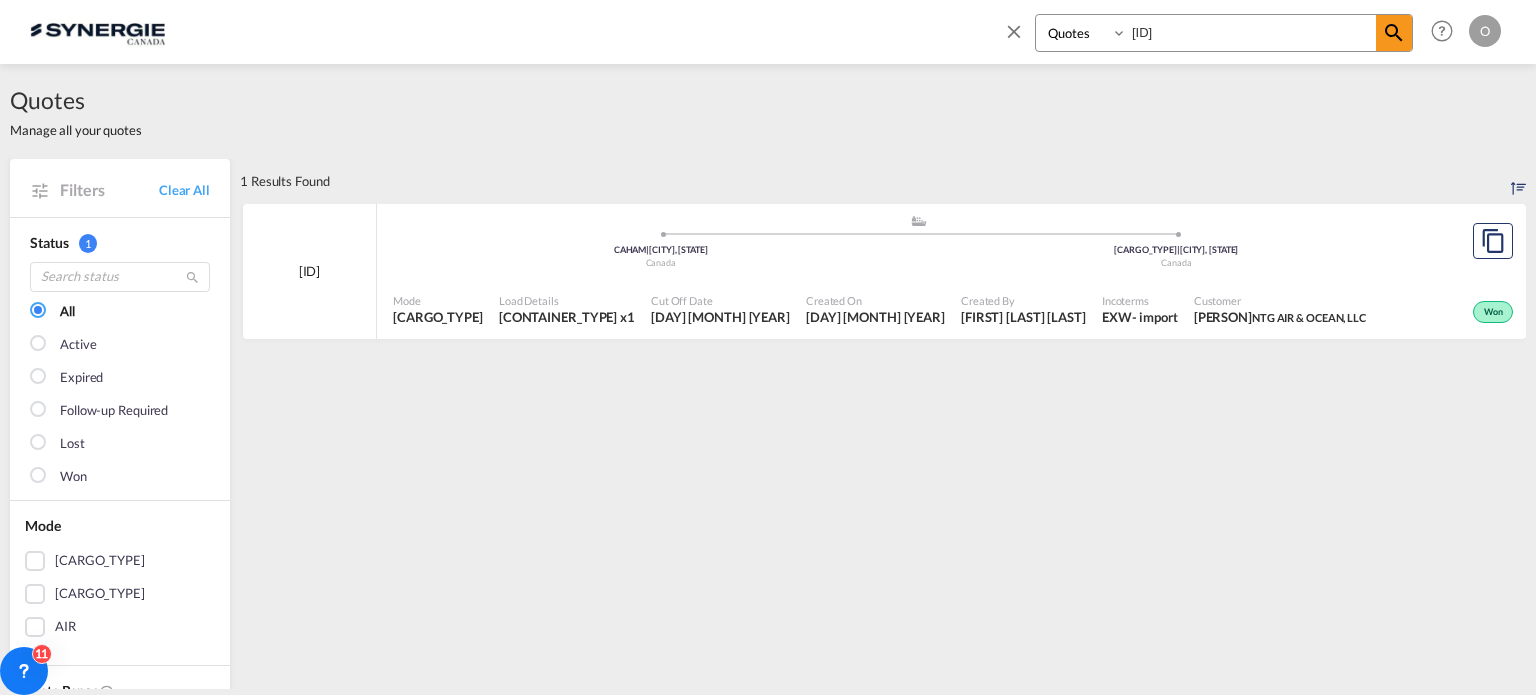 click on "[FIRST] [LAST]" at bounding box center [1023, 317] 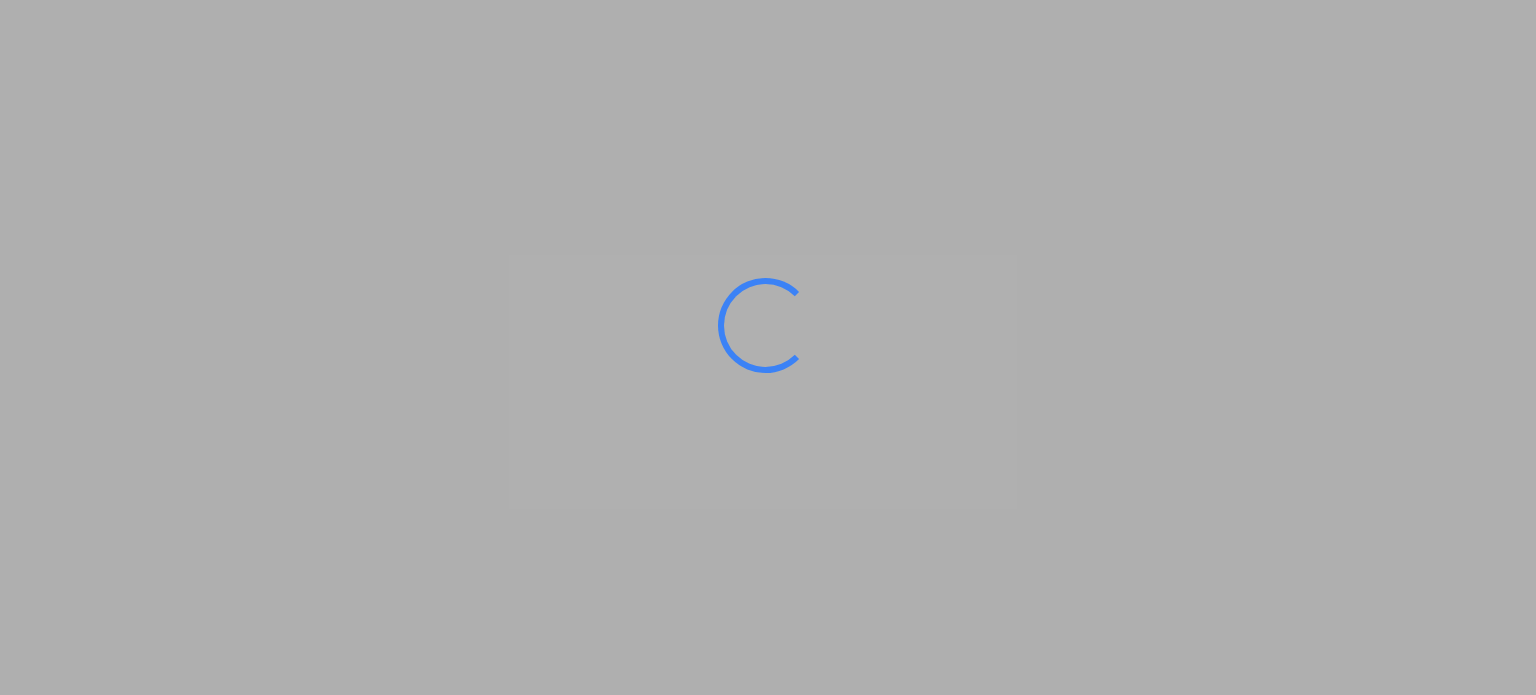 scroll, scrollTop: 0, scrollLeft: 0, axis: both 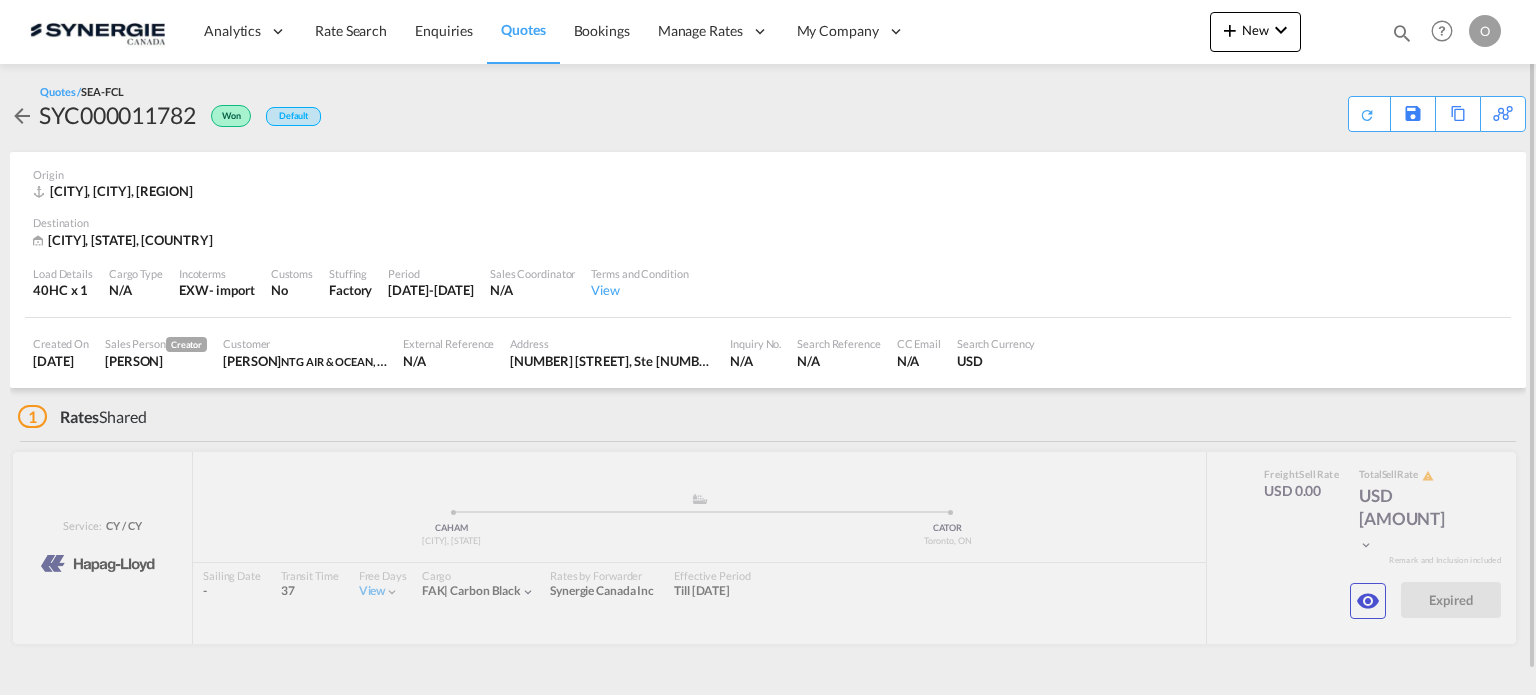 click on "SYC002292" at bounding box center [920, 705] 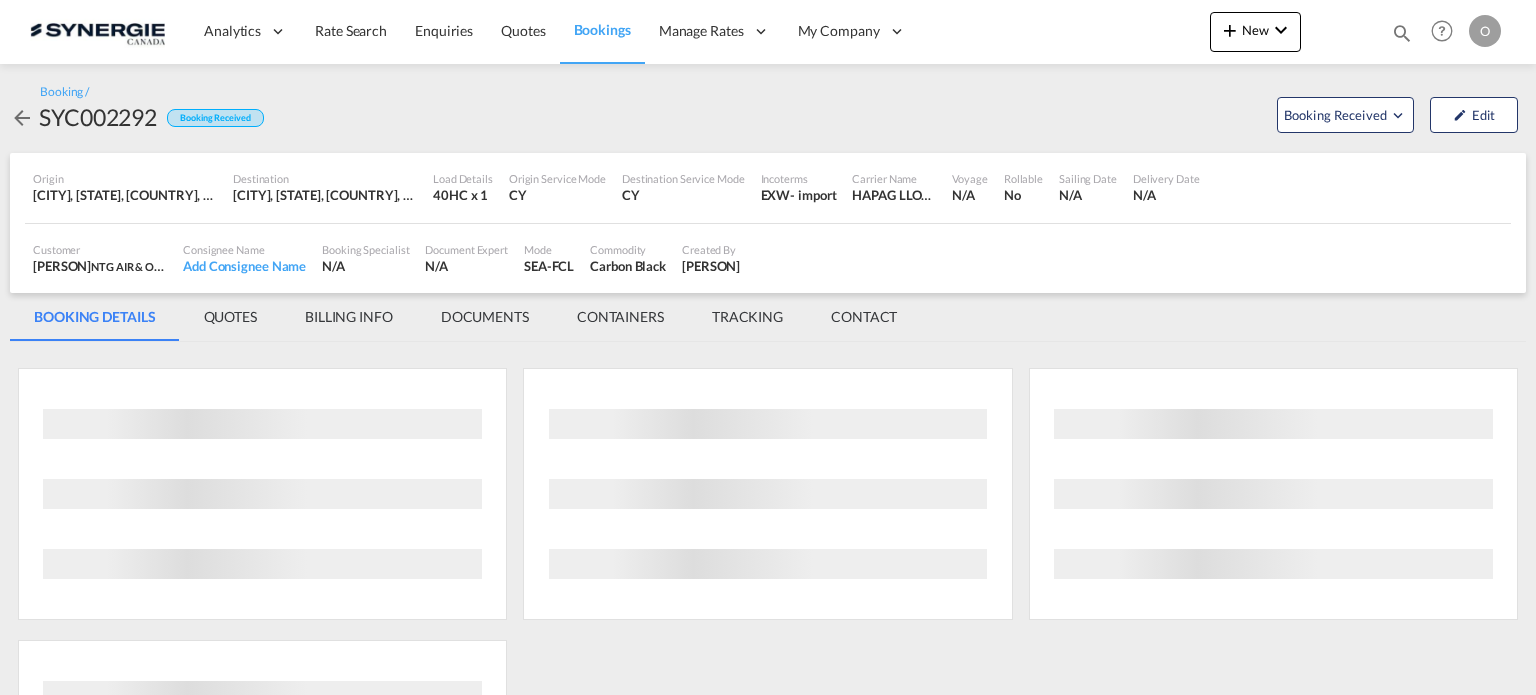 scroll, scrollTop: 0, scrollLeft: 0, axis: both 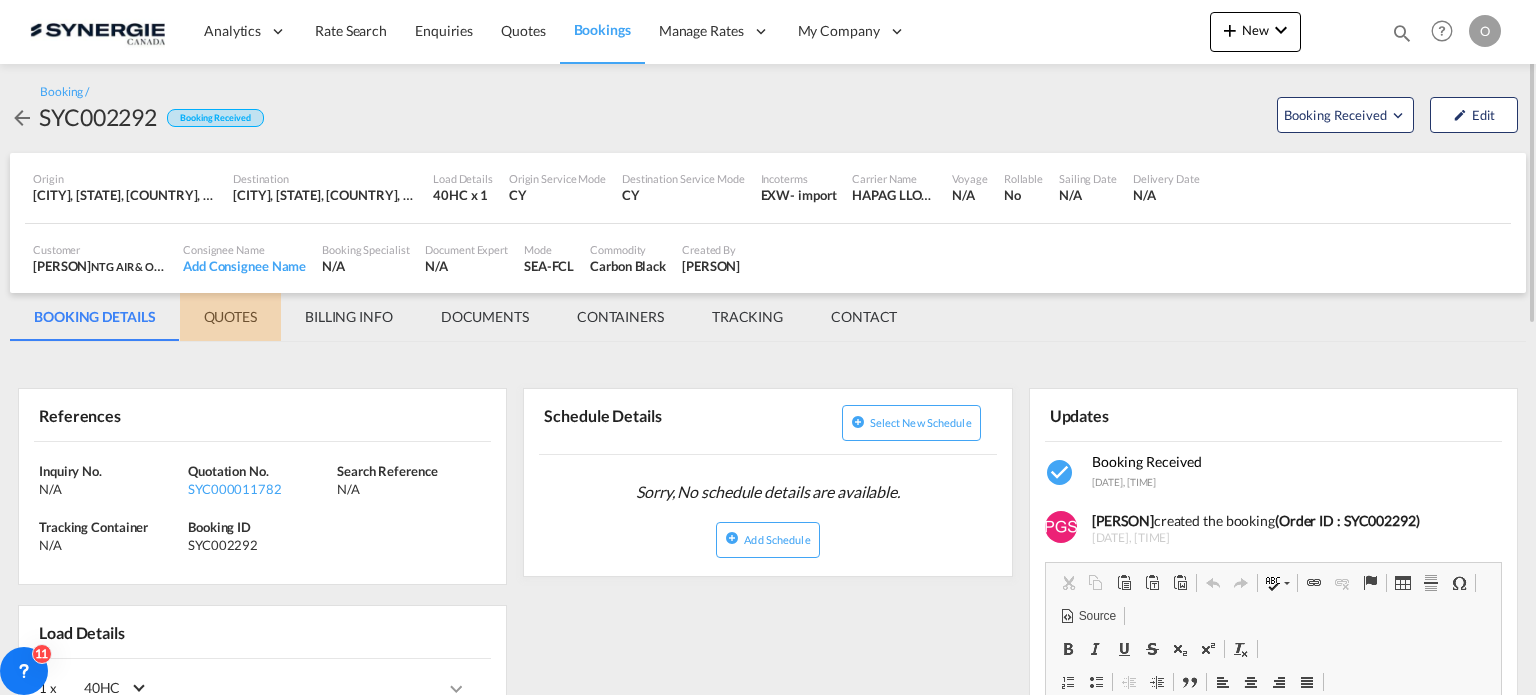 click on "QUOTES" at bounding box center [230, 317] 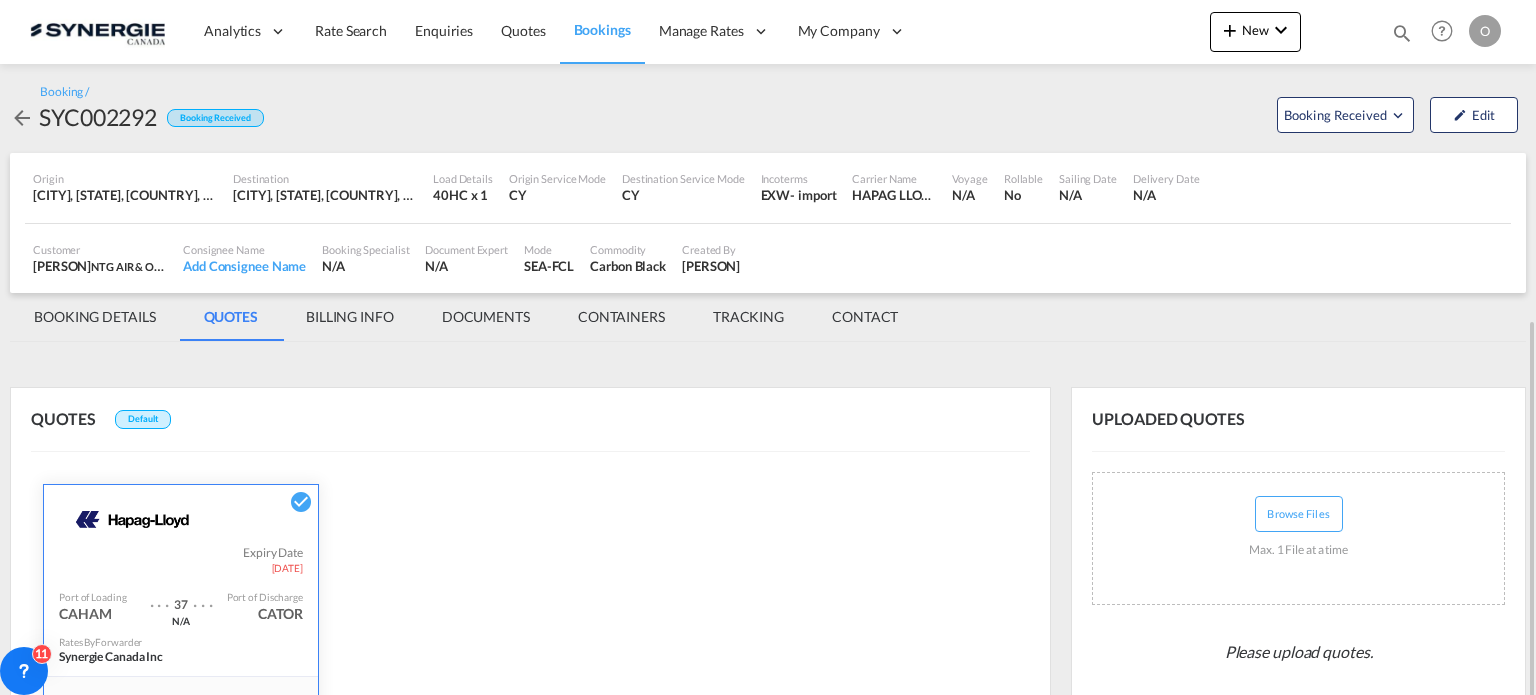 scroll, scrollTop: 469, scrollLeft: 0, axis: vertical 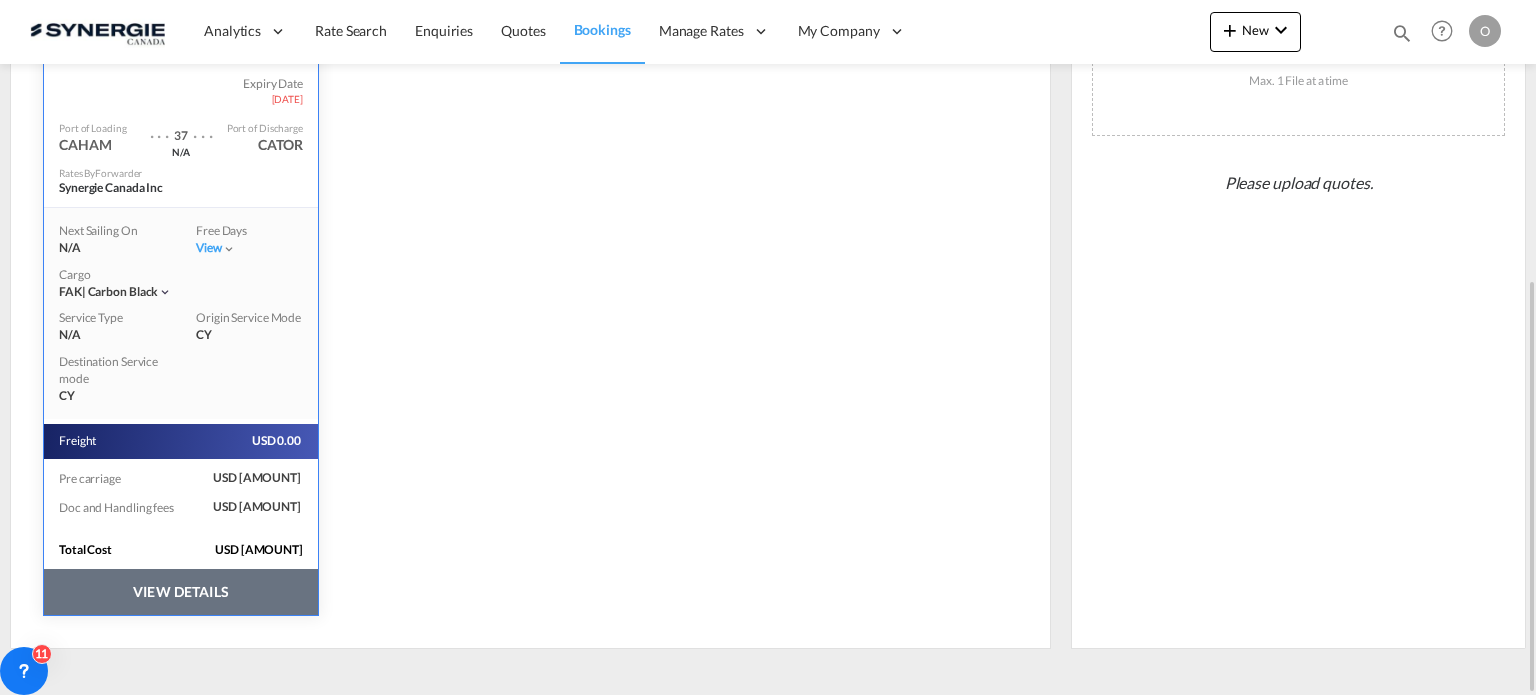 click on "VIEW DETAILS" at bounding box center [181, 592] 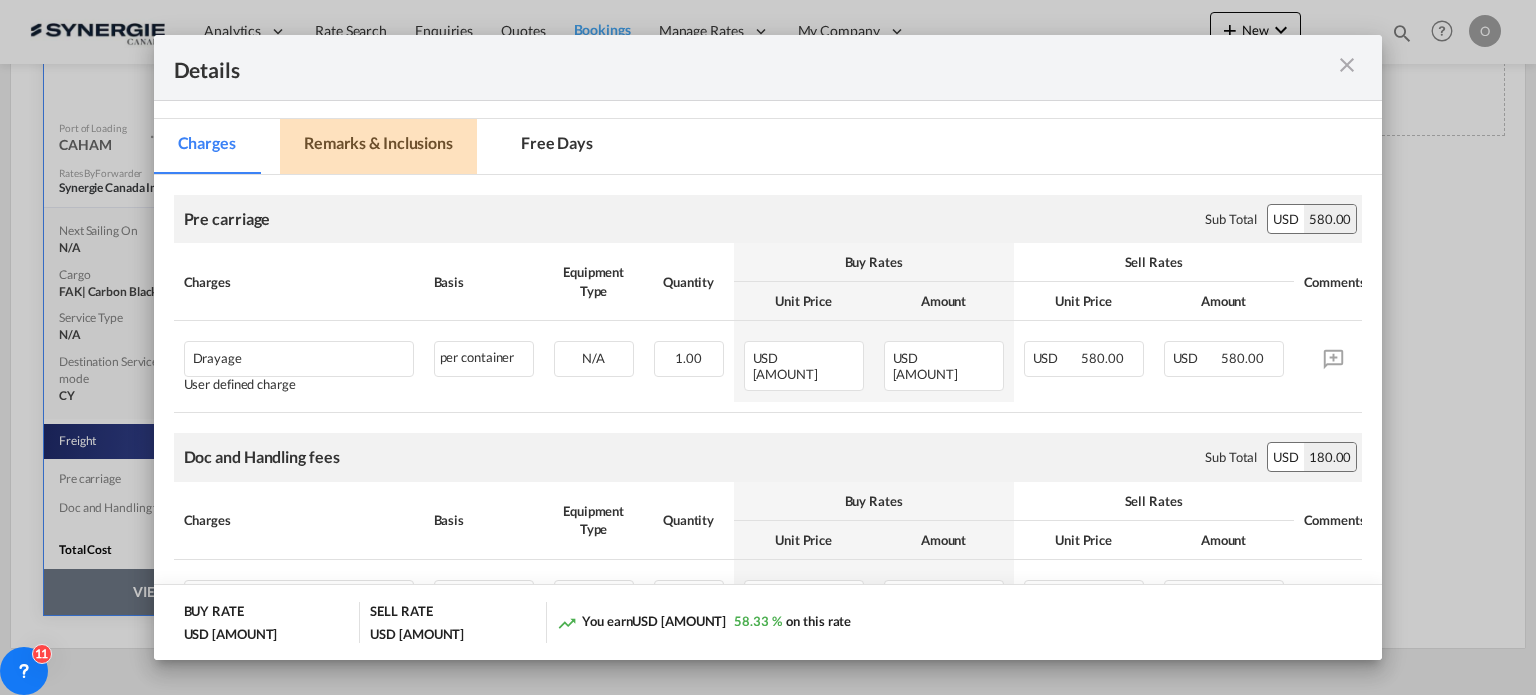click on "Remarks & Inclusions" at bounding box center [378, 146] 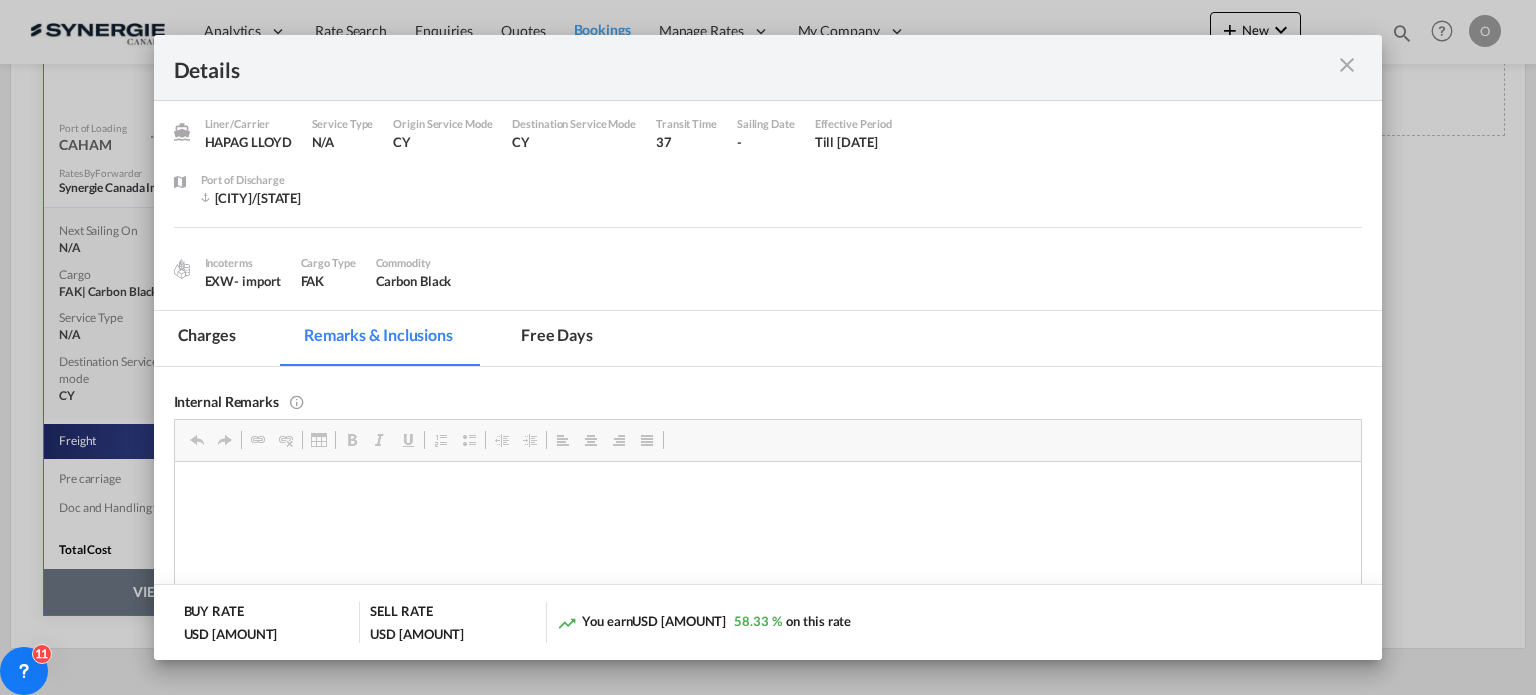 scroll, scrollTop: 62, scrollLeft: 0, axis: vertical 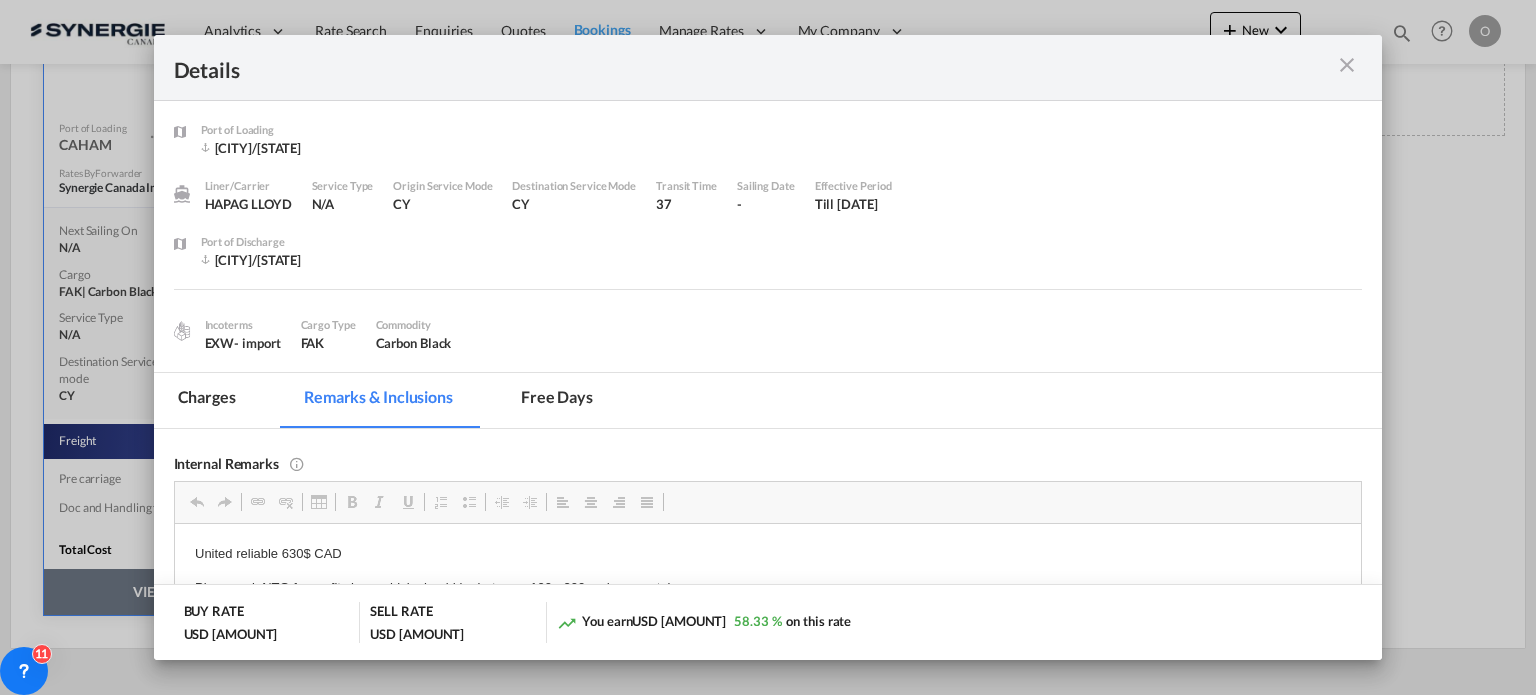 click at bounding box center [1347, 65] 